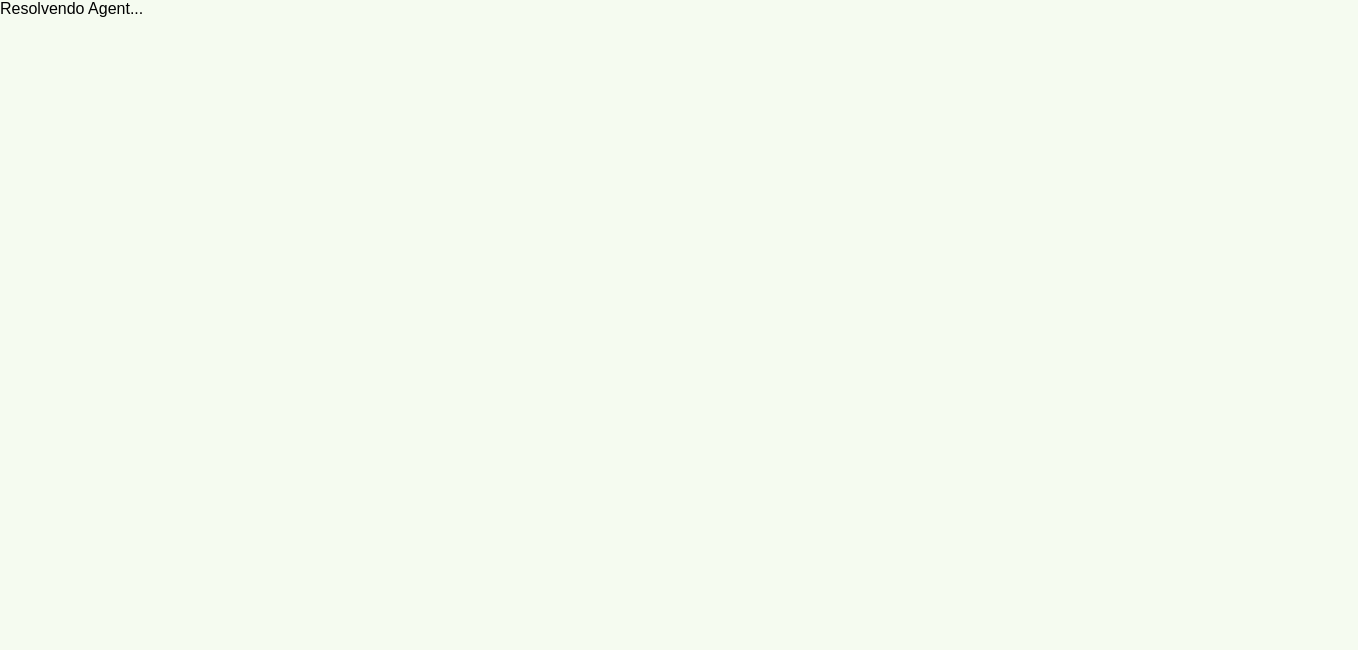 scroll, scrollTop: 0, scrollLeft: 0, axis: both 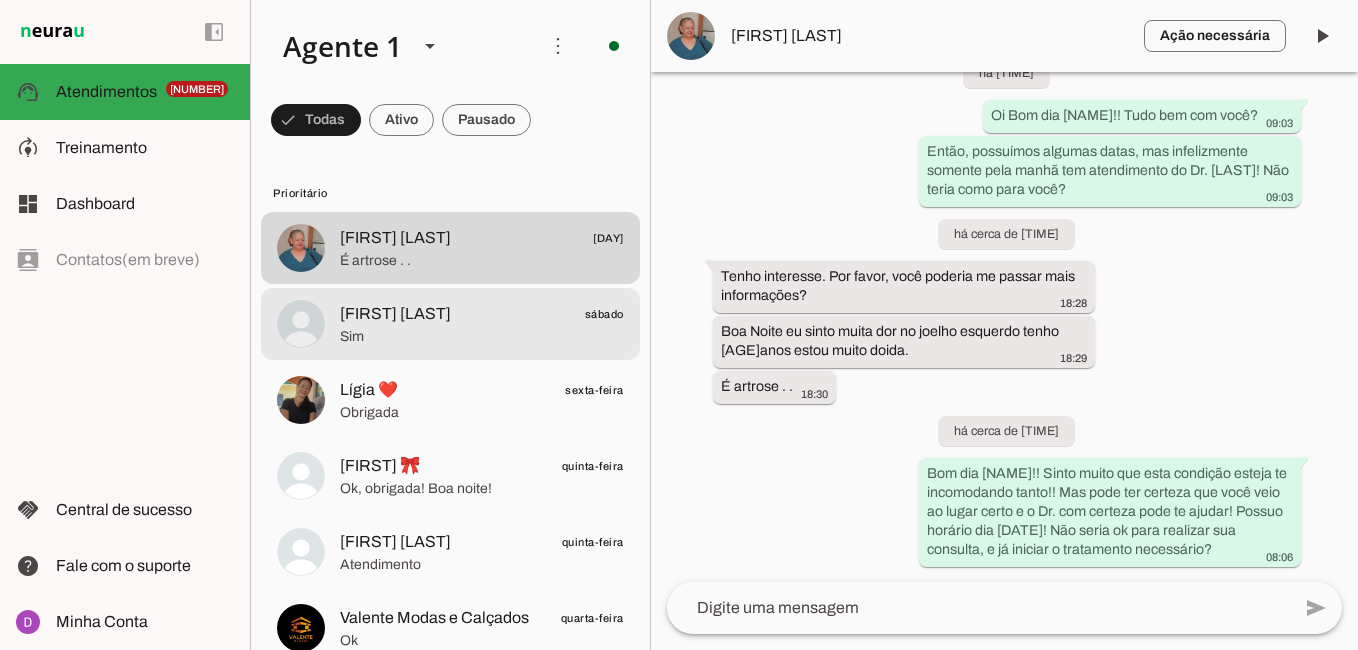 click on "[FIRST] [LAST]
[DAY]" 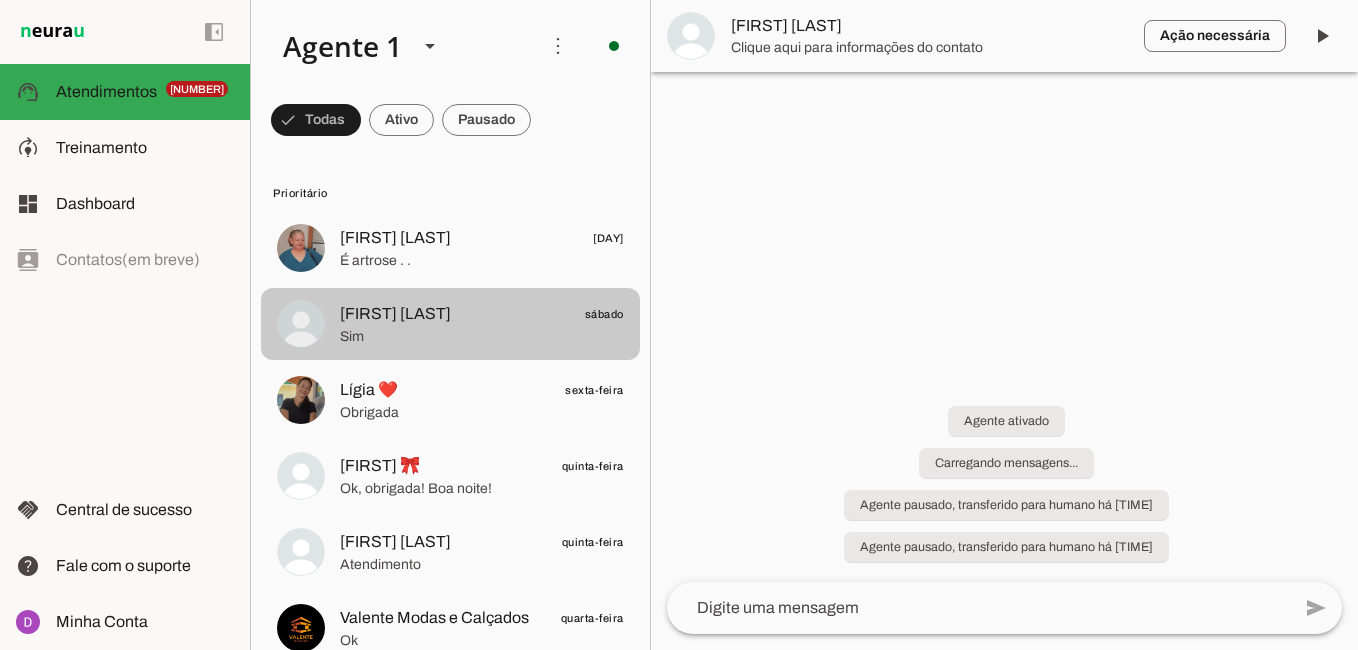 scroll, scrollTop: 0, scrollLeft: 0, axis: both 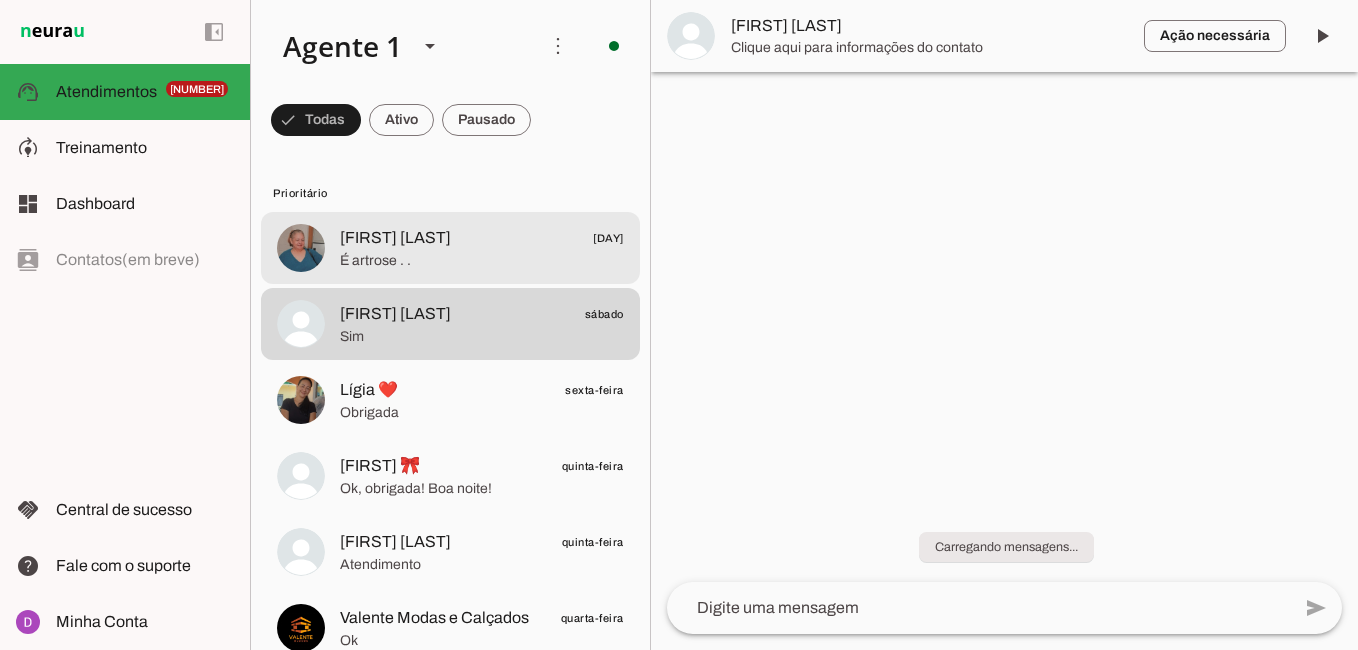 click on "[FIRST] [LAST]" 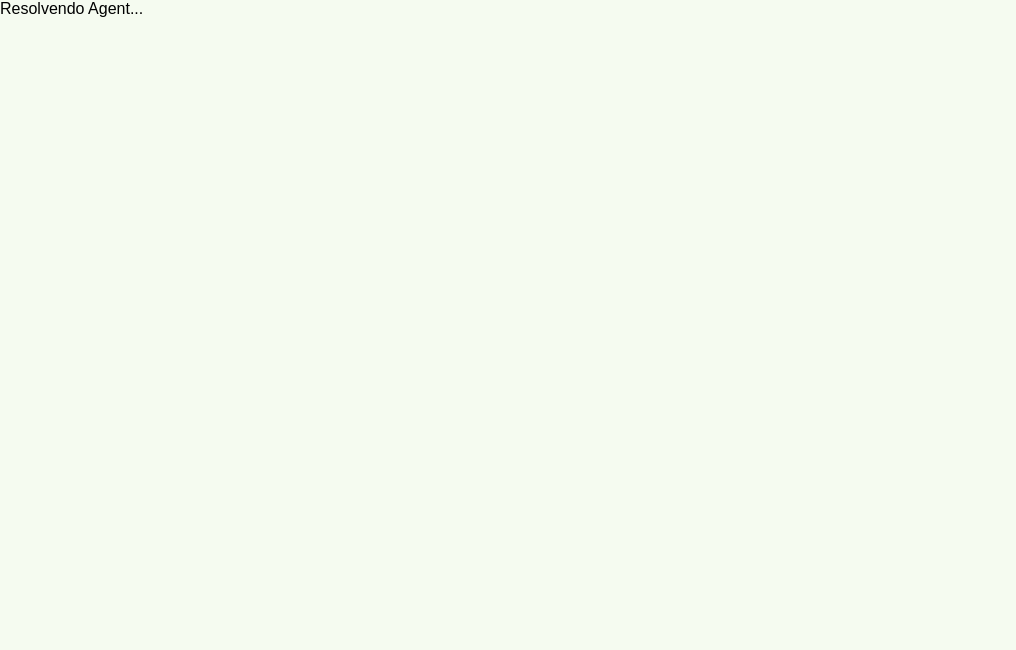 scroll, scrollTop: 0, scrollLeft: 0, axis: both 